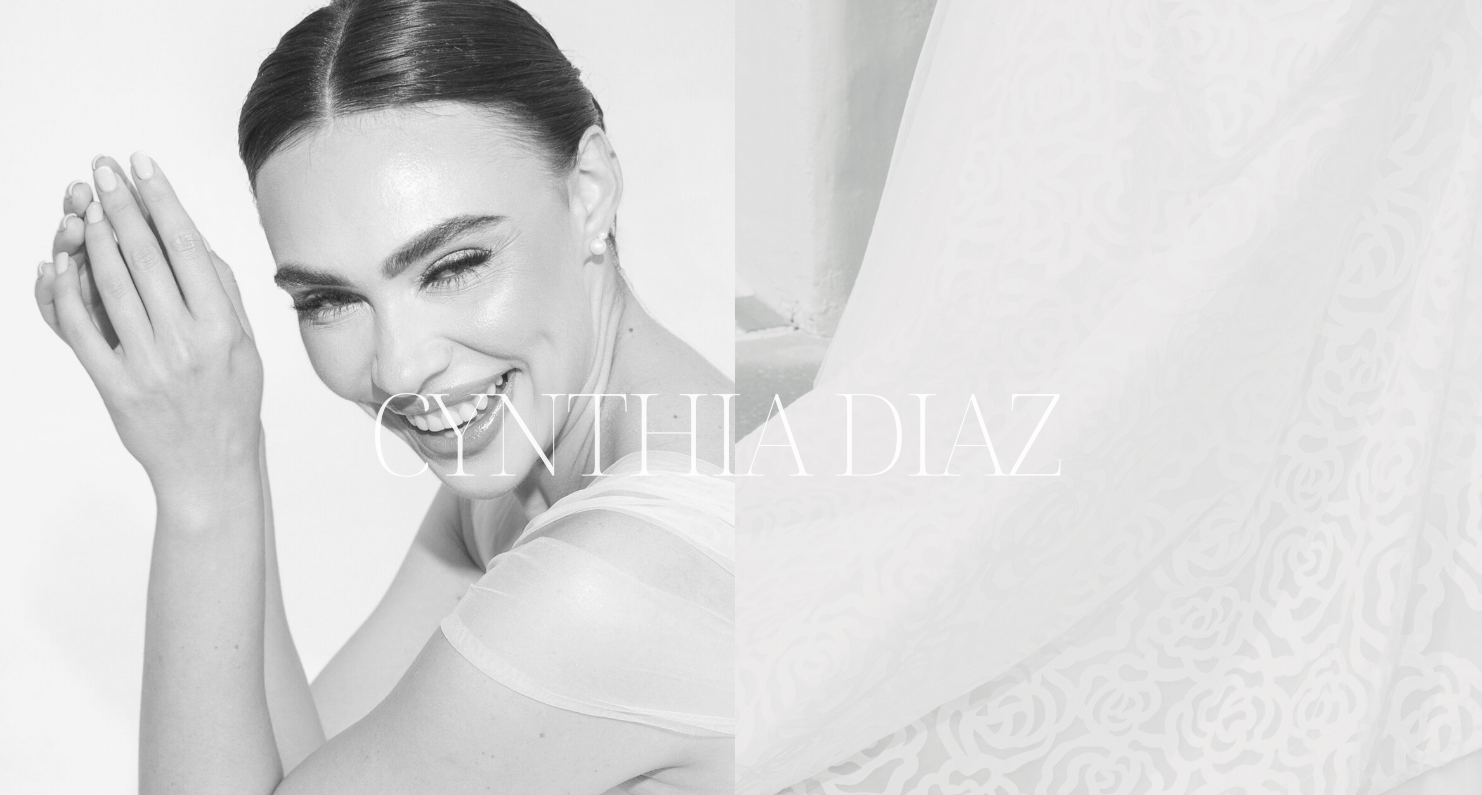 scroll, scrollTop: 0, scrollLeft: 0, axis: both 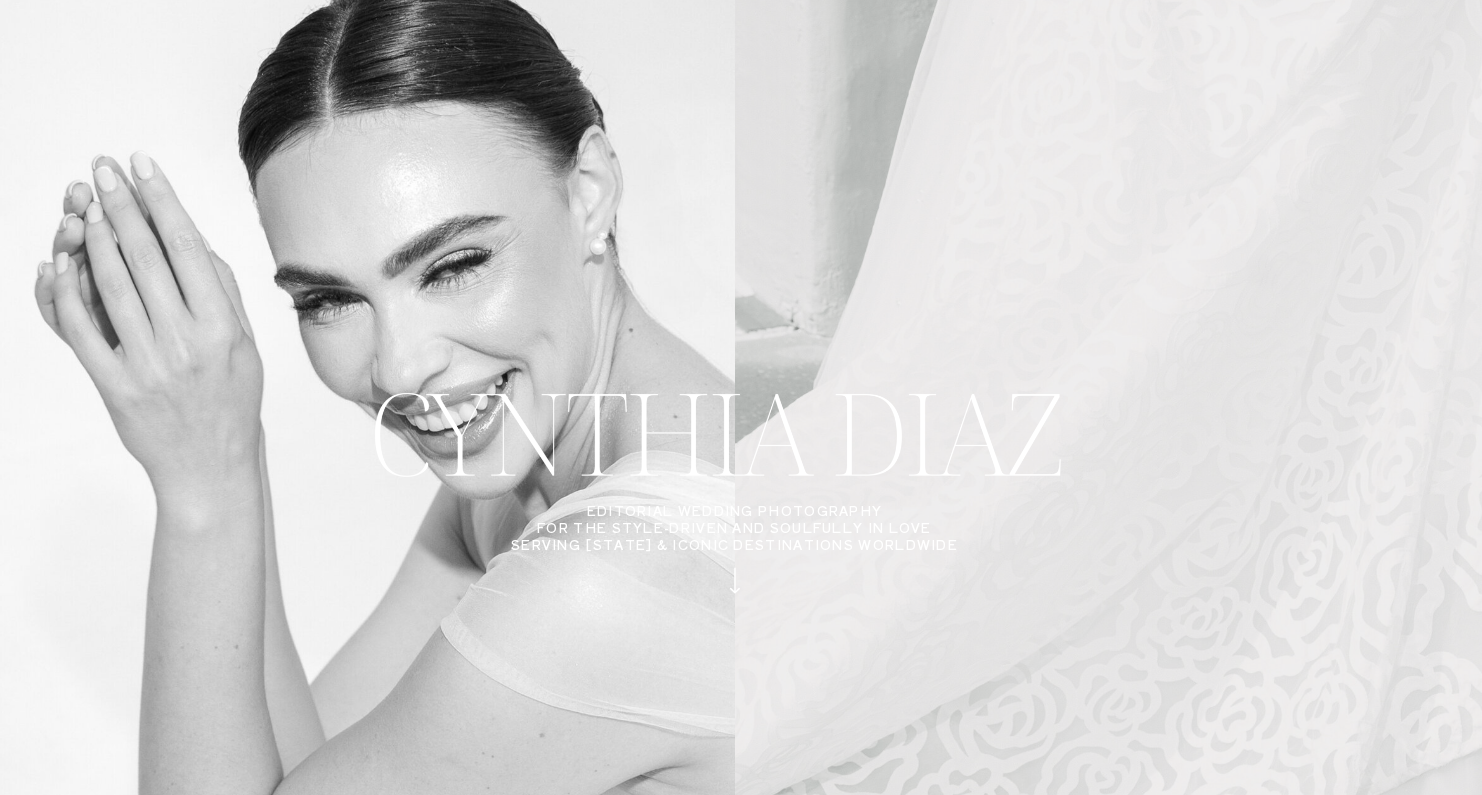 click at bounding box center (354, 477) 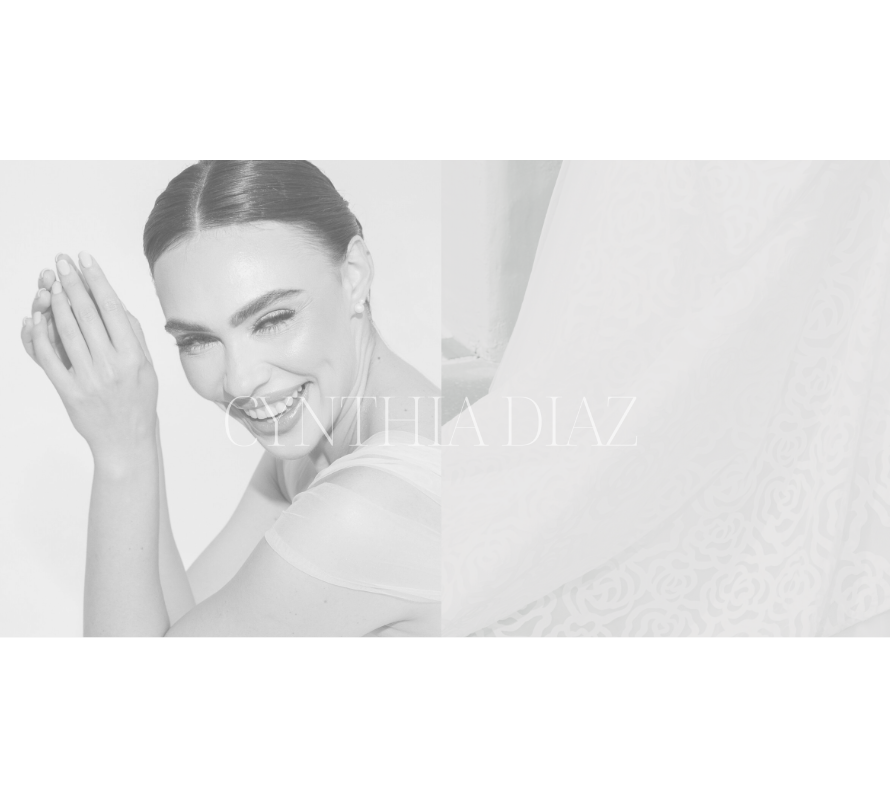 scroll, scrollTop: 0, scrollLeft: 0, axis: both 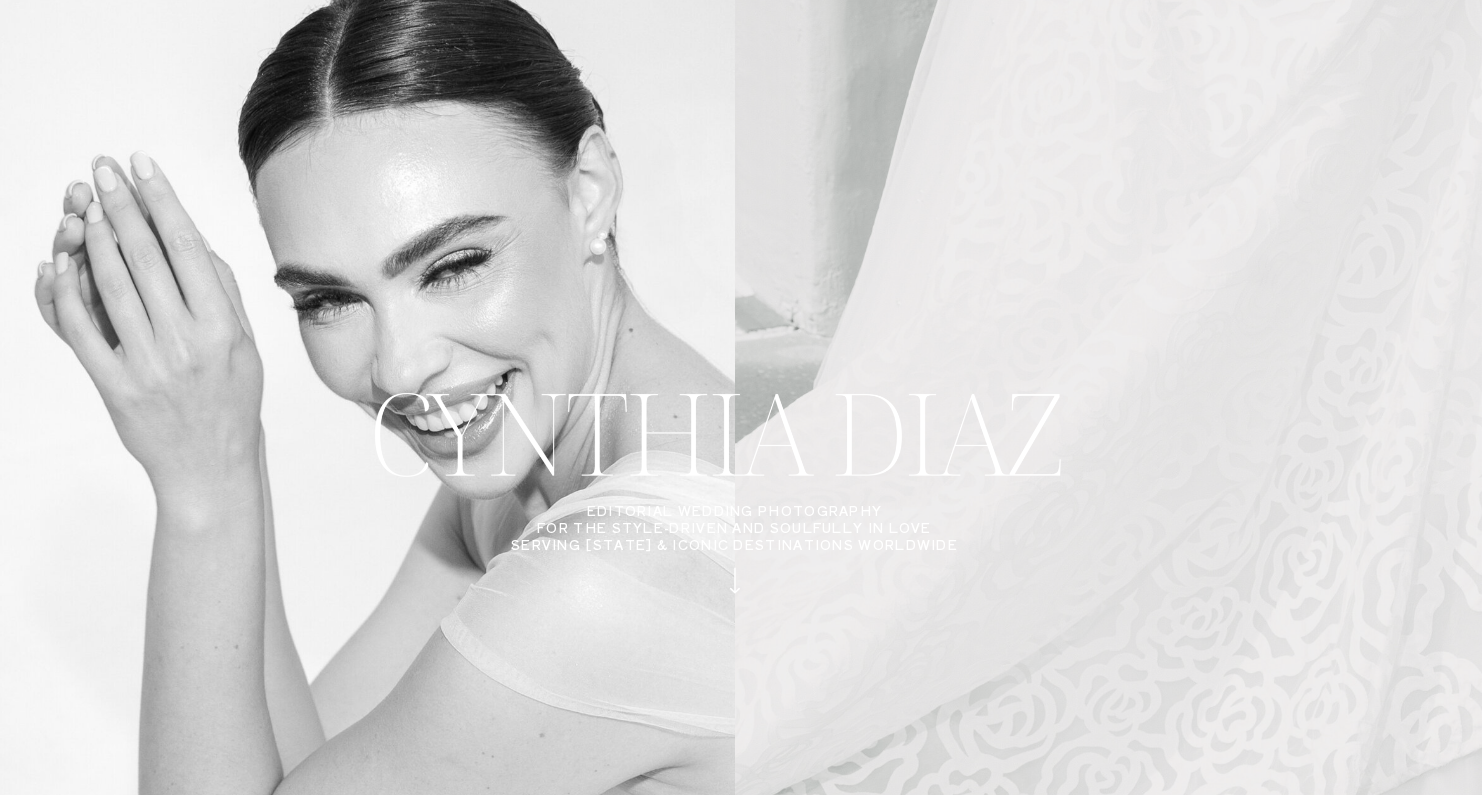 click at bounding box center (1115, 477) 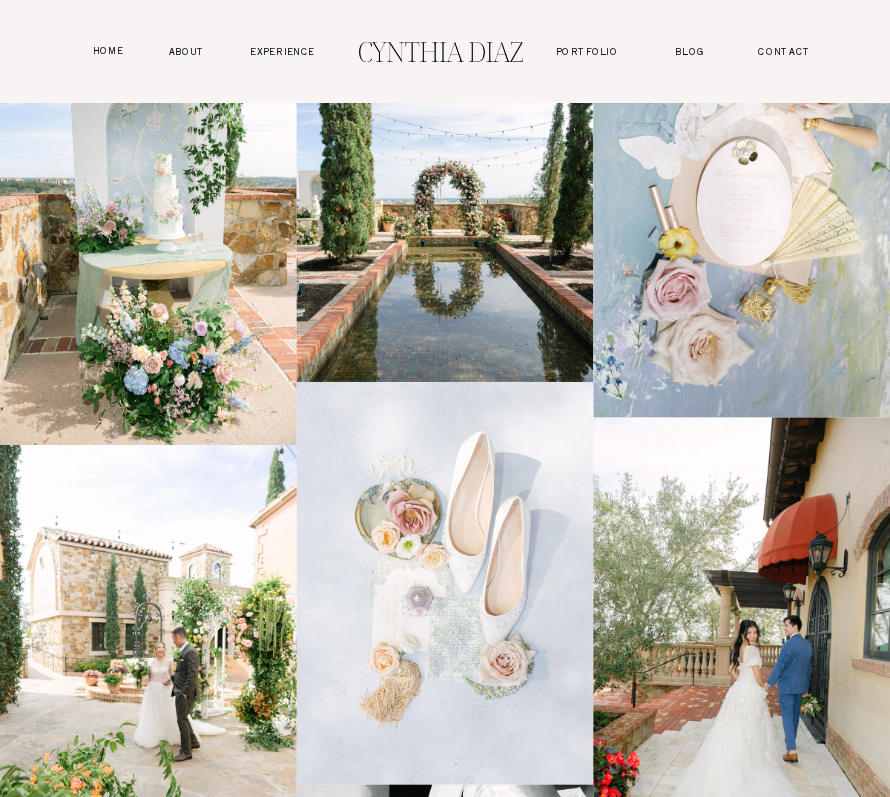 click on "portfolio" at bounding box center [587, 51] 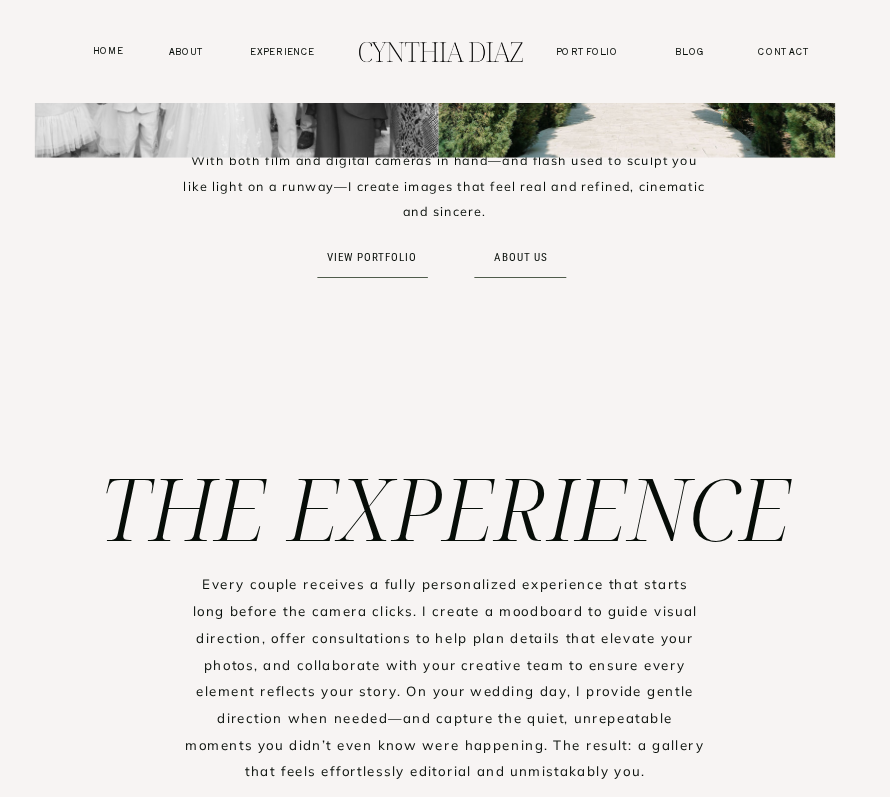 scroll, scrollTop: 4243, scrollLeft: 0, axis: vertical 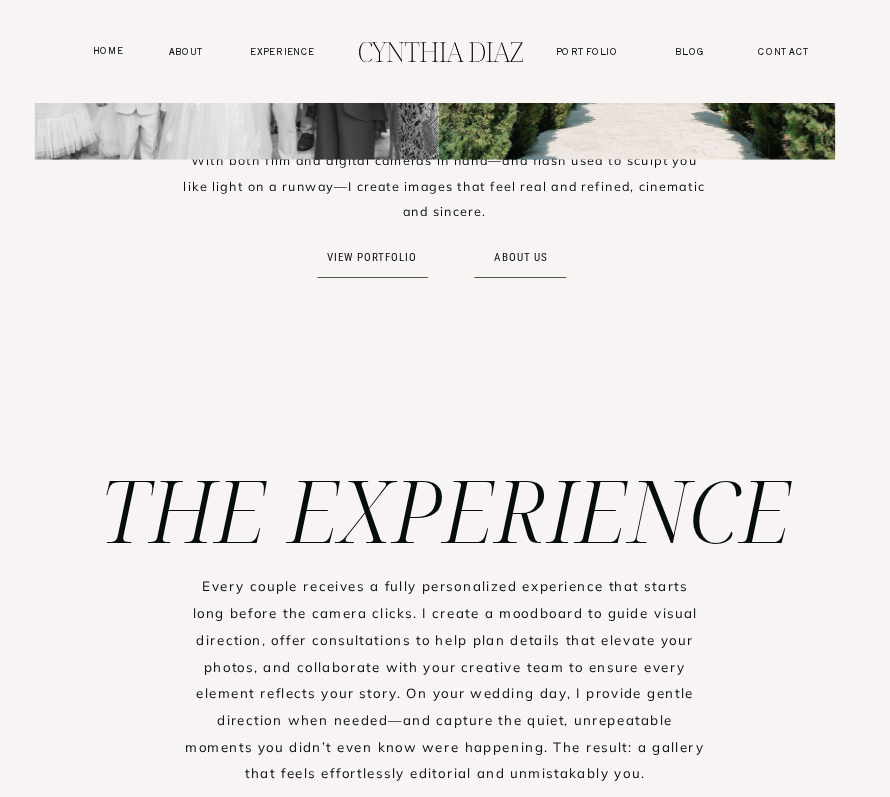 click at bounding box center [636, -34] 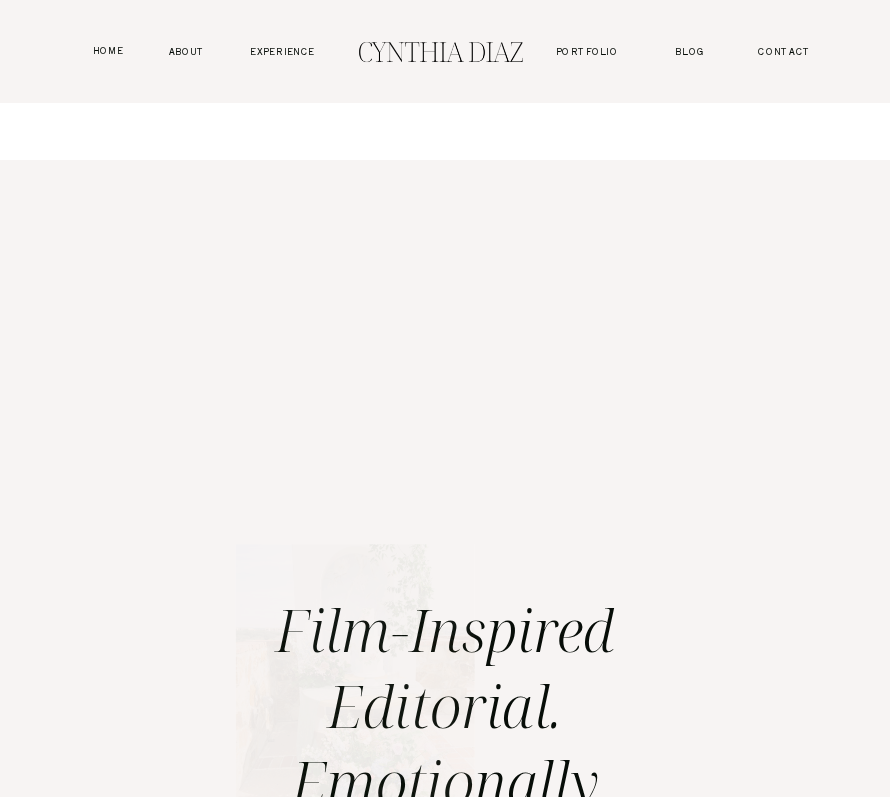 scroll, scrollTop: 632, scrollLeft: 0, axis: vertical 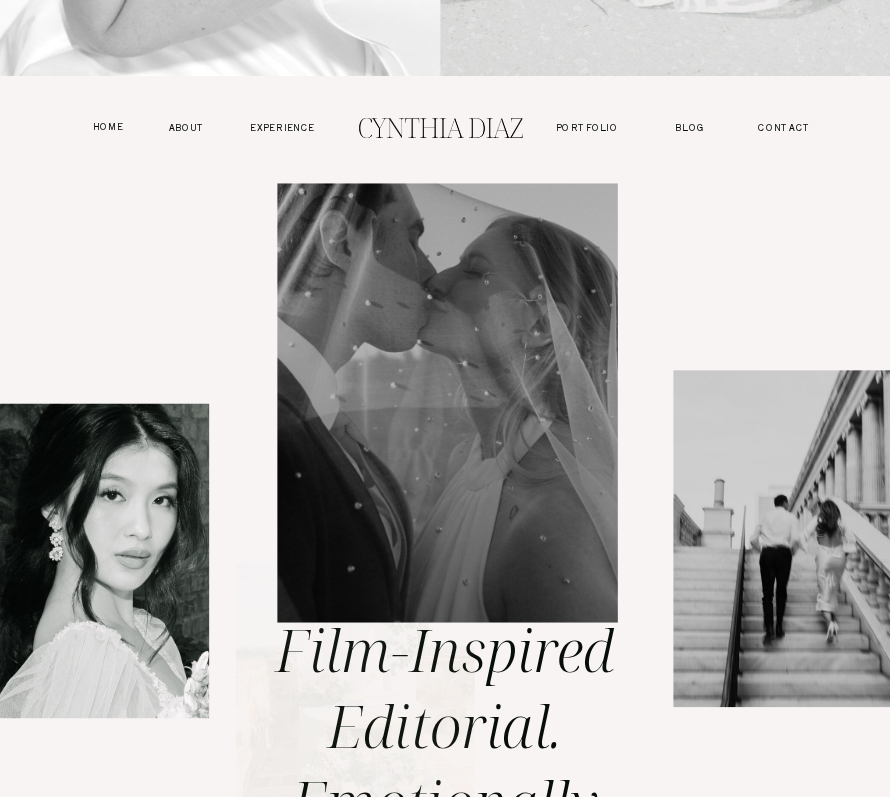 click on "Editorial Wedding Photography  for the Style-Driven and Soulfully in Love Serving [STATE] & Iconic Destinations Worldwide contact Blog Experience about home portfolio Film-Inspired Editorial. Emotionally Driven.  Effortlessly Elevated. The Artist LEarn more about us view portfolio Imagine photography that feels like your favorite fashion editorial—timeless, confident, and filled with emotion. My work combines intentional, guided direction with spontaneous, soulful moments that unfold naturally. With both film and digital cameras in hand—and flash used to sculpt you like light on a runway—I create images that feel real and refined, cinematic and sincere. Signature Style recent work view eXPERIENCE THE eXPERIENCE Experience - [NAME] & [NAME] "Her work spoke for itself..." - [NAME] & [NAME] "I can feel the love in every photo that she took" their "[NAME] was INCREDIBLE to work with. The photos turned out better than I could have imagined." testimonial
back home your message has been sent. CONTACT Blog about" at bounding box center [445, 6812] 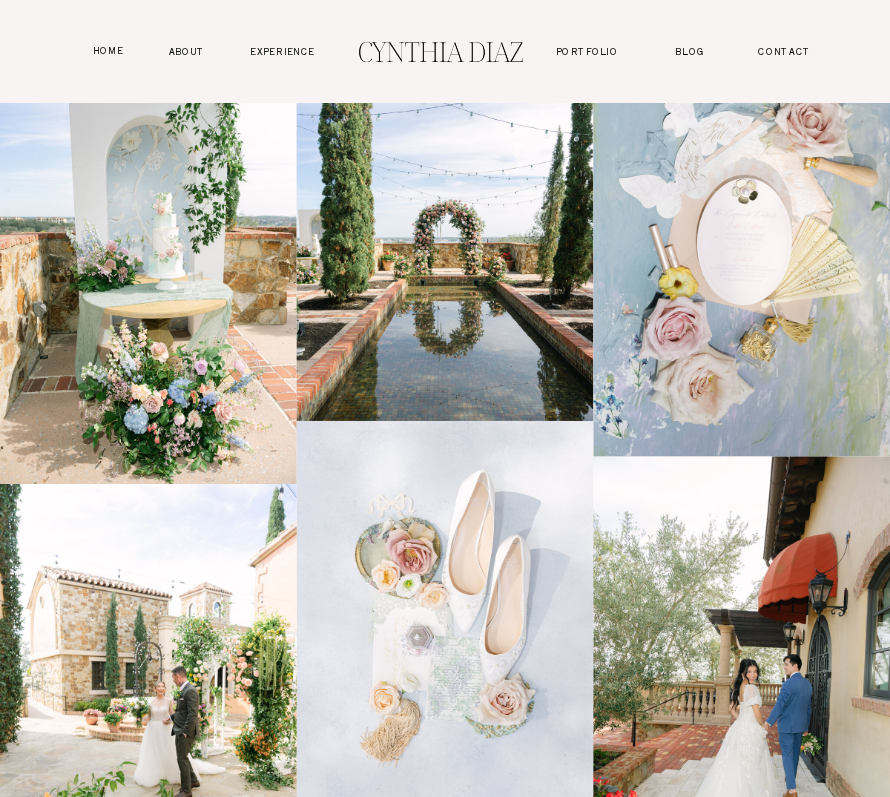 scroll, scrollTop: 5633, scrollLeft: 0, axis: vertical 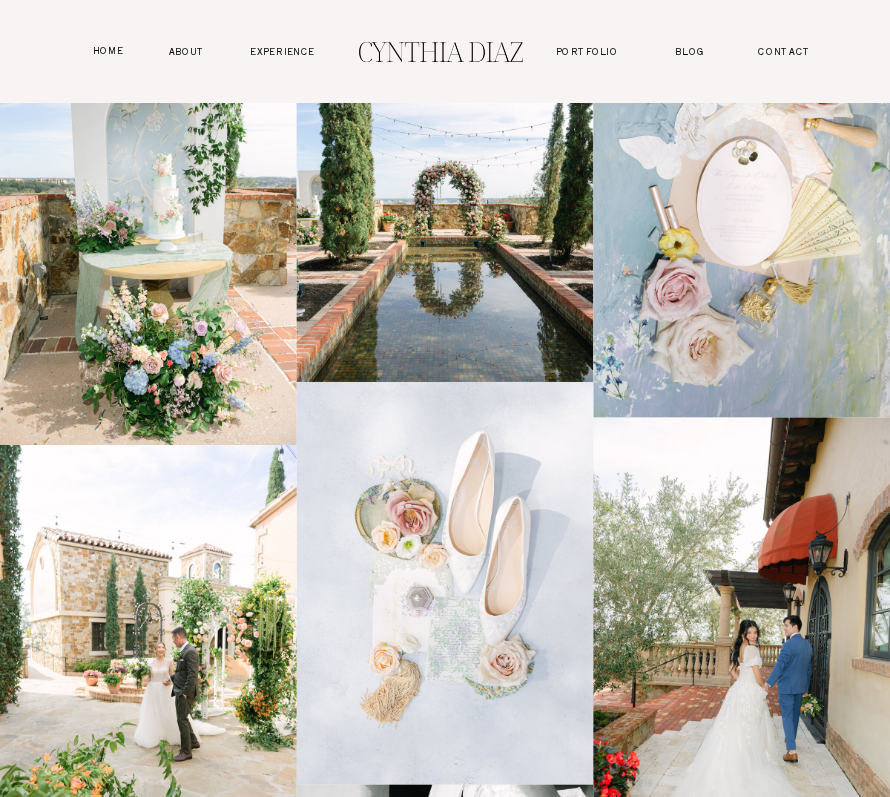 click at bounding box center (741, 209) 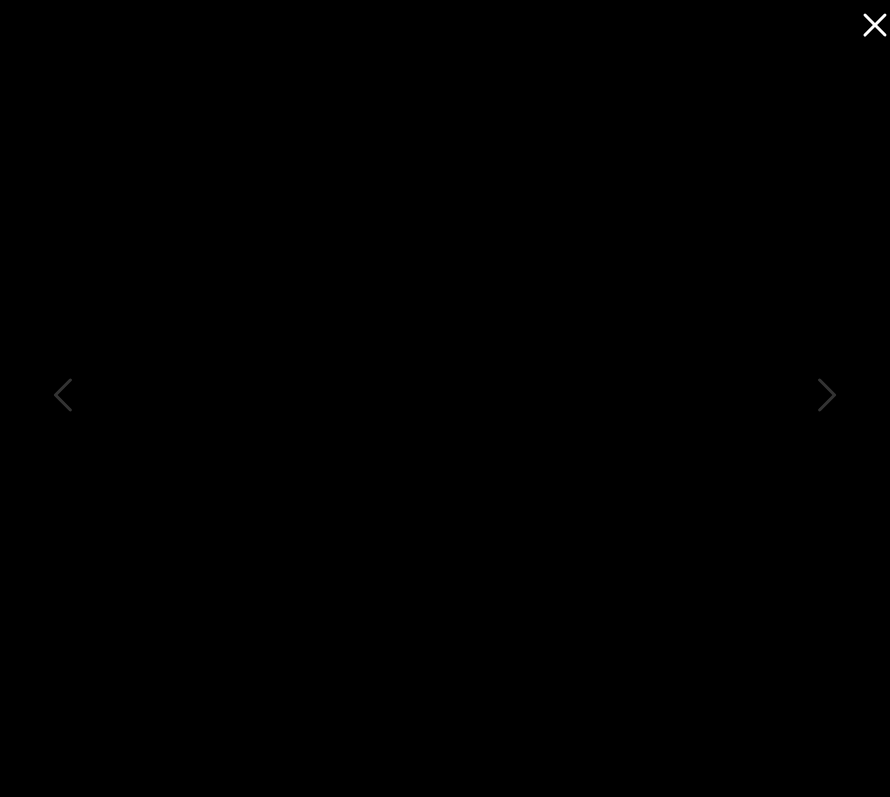 click at bounding box center [445, 398] 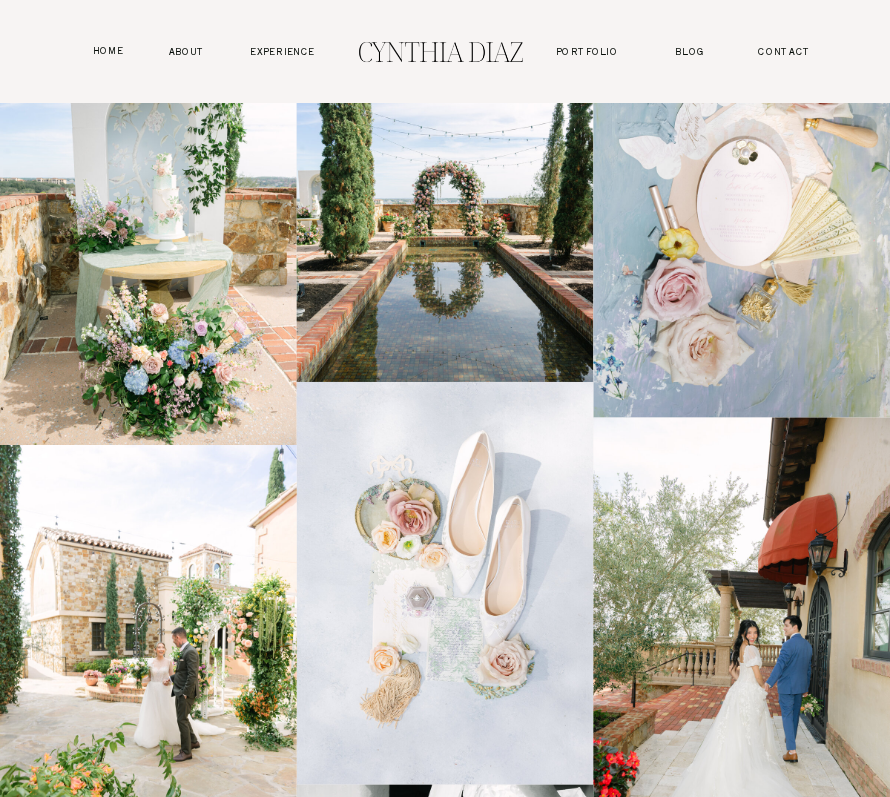 click at bounding box center [741, 209] 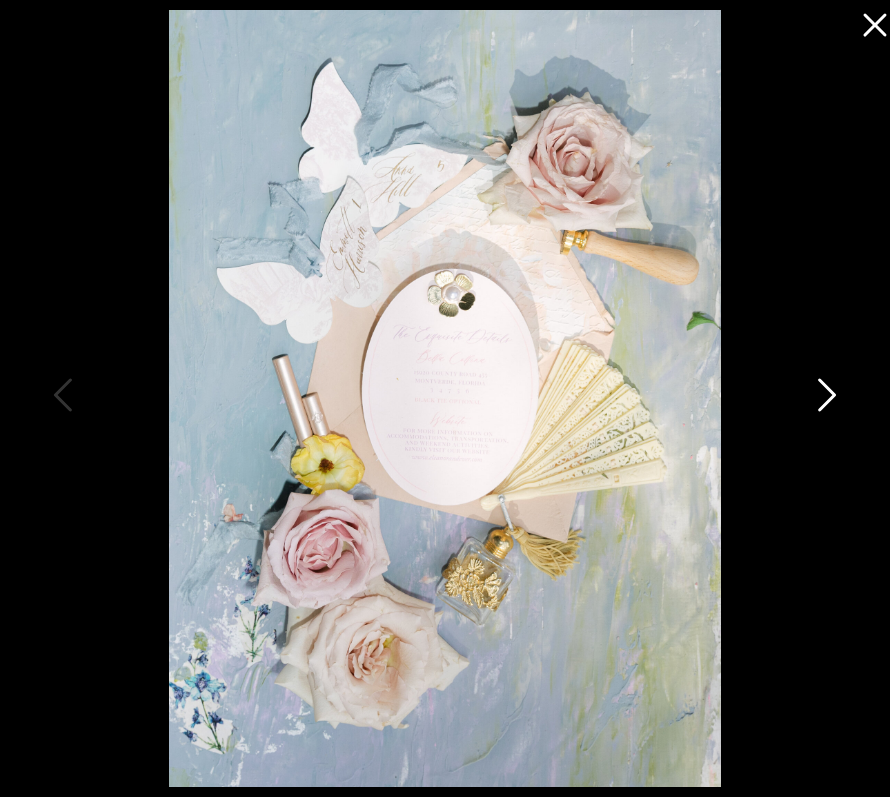 click 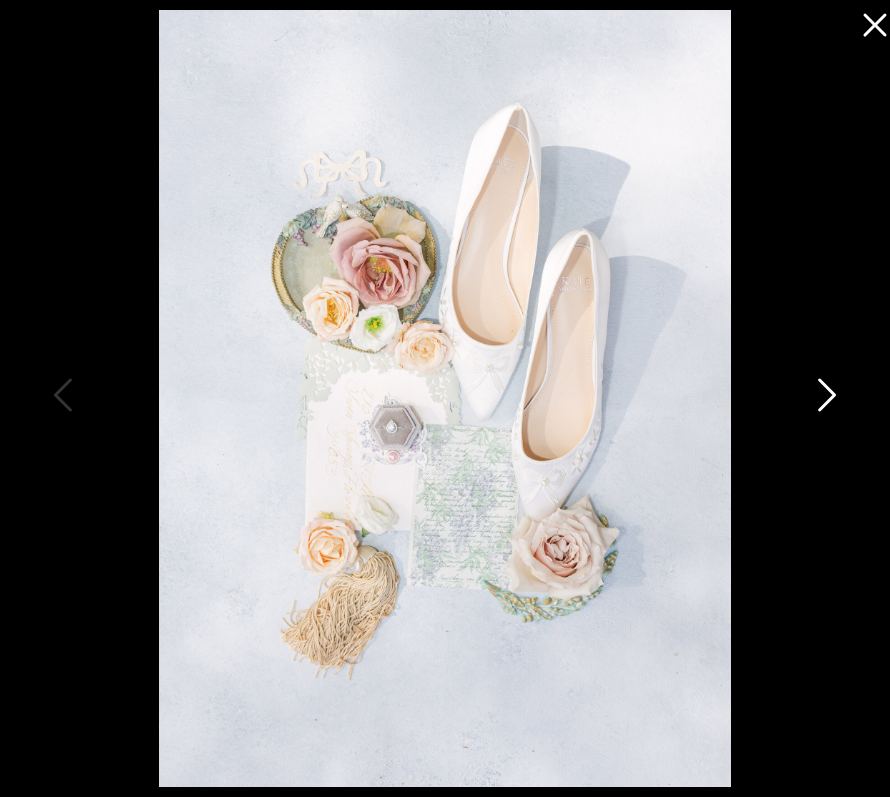 click 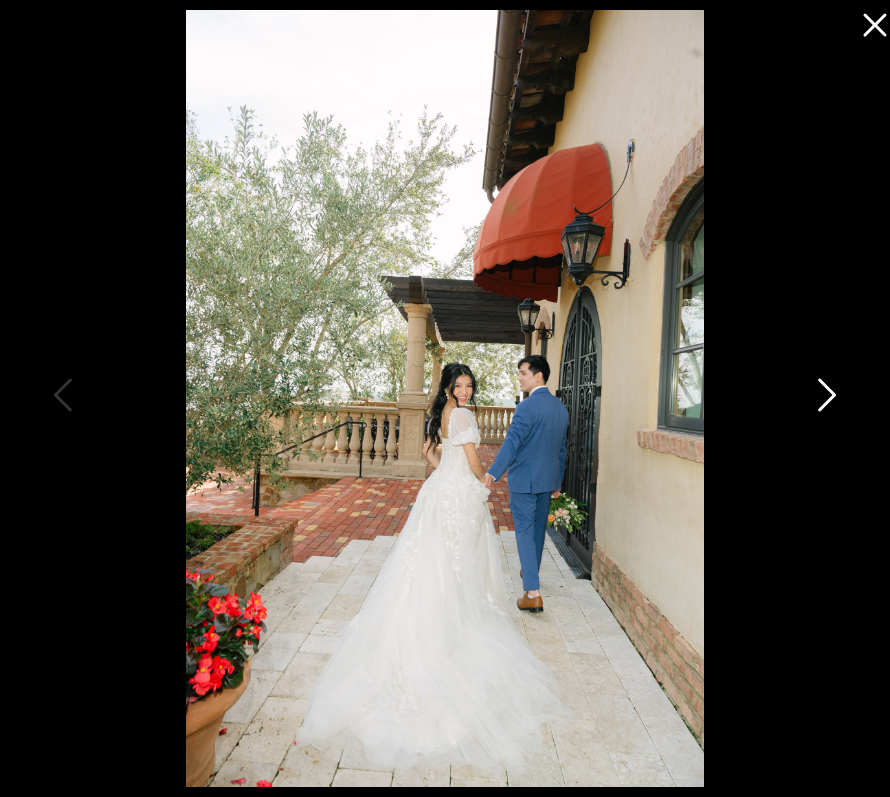 click 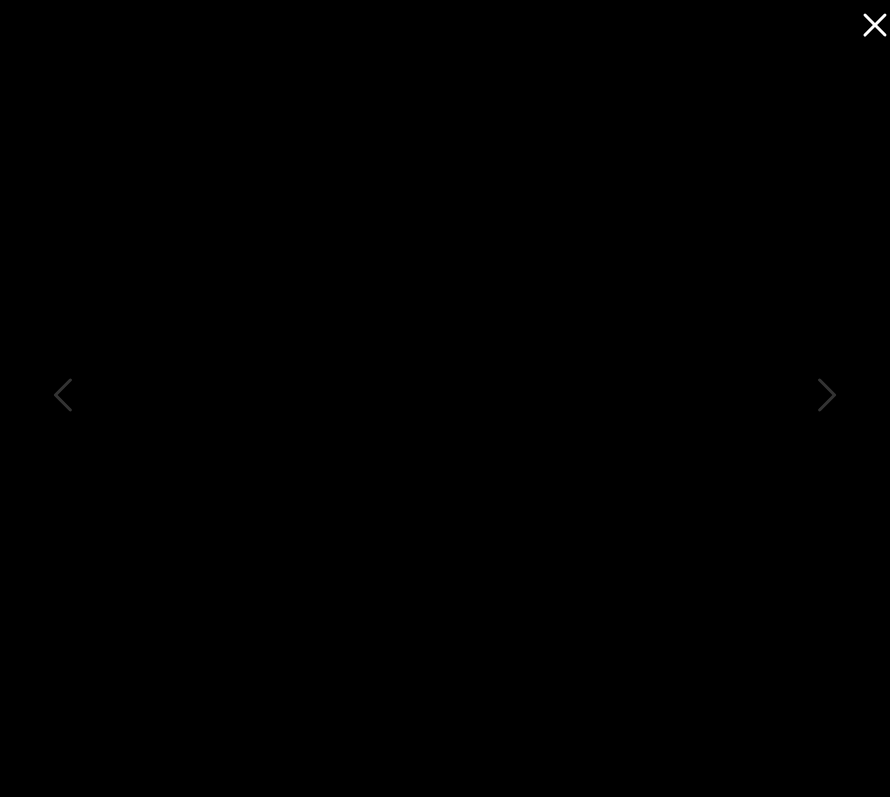 click 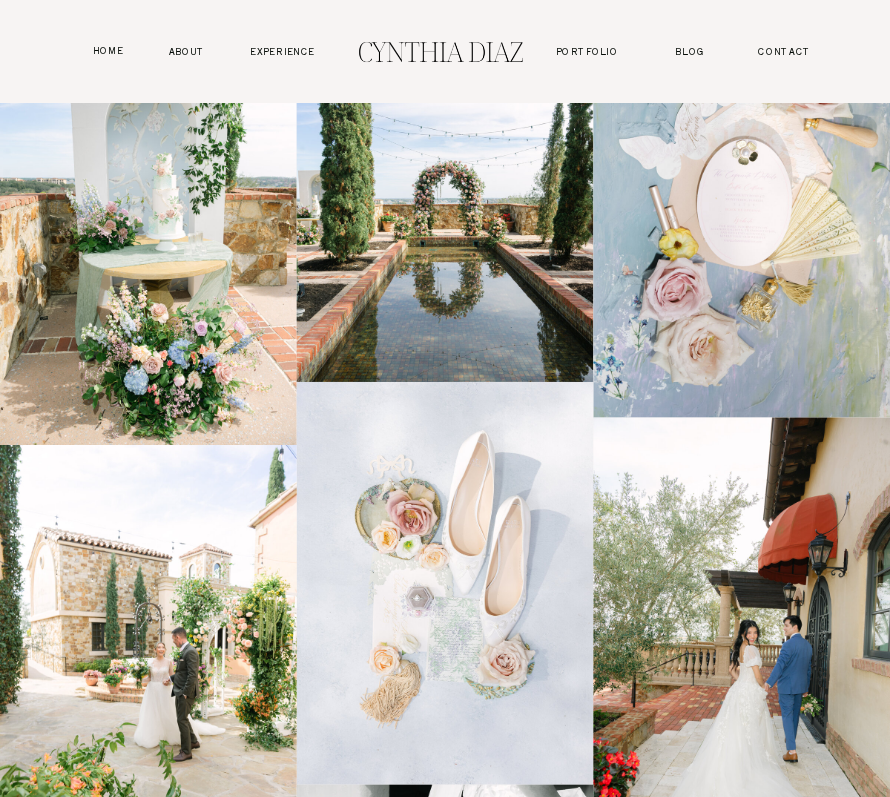 click on "portfolio" at bounding box center [587, 51] 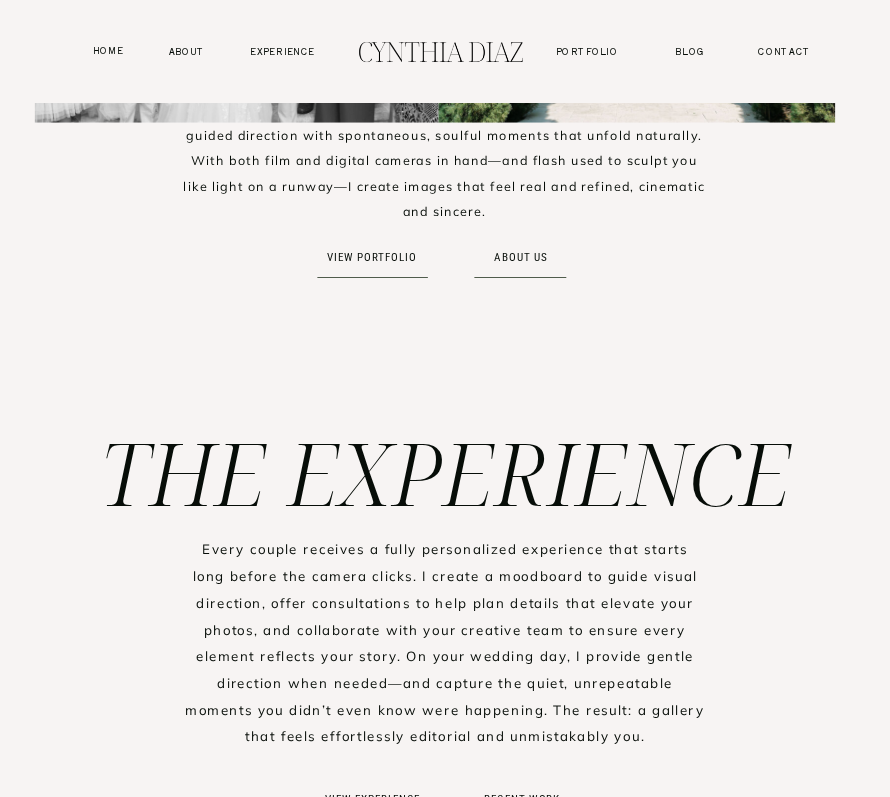 scroll, scrollTop: 4243, scrollLeft: 0, axis: vertical 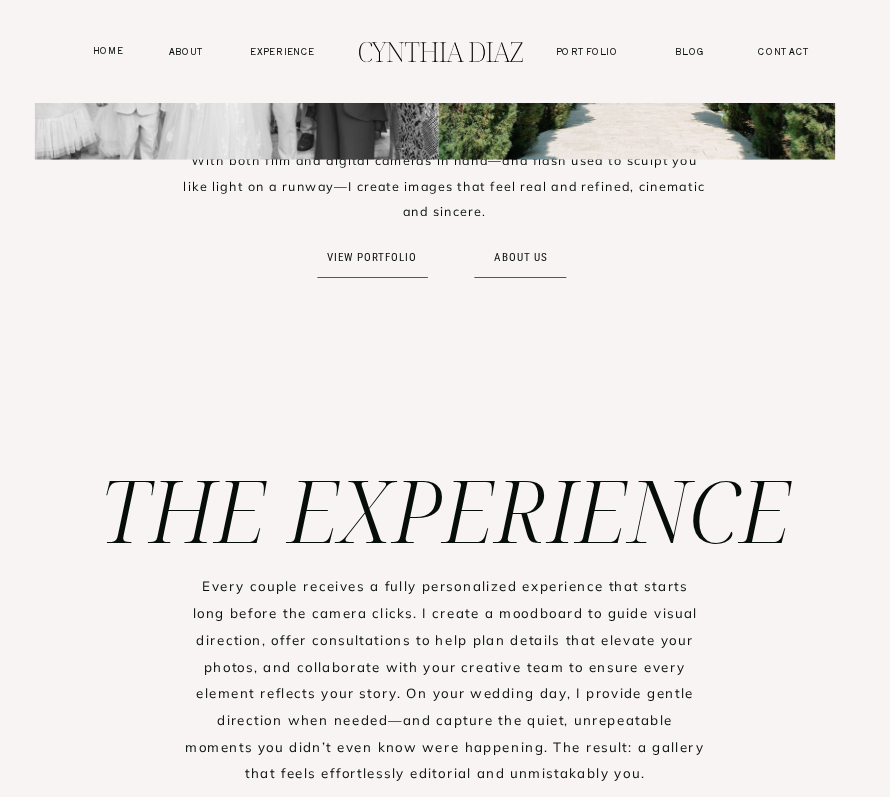 click on "Blog" at bounding box center [690, 51] 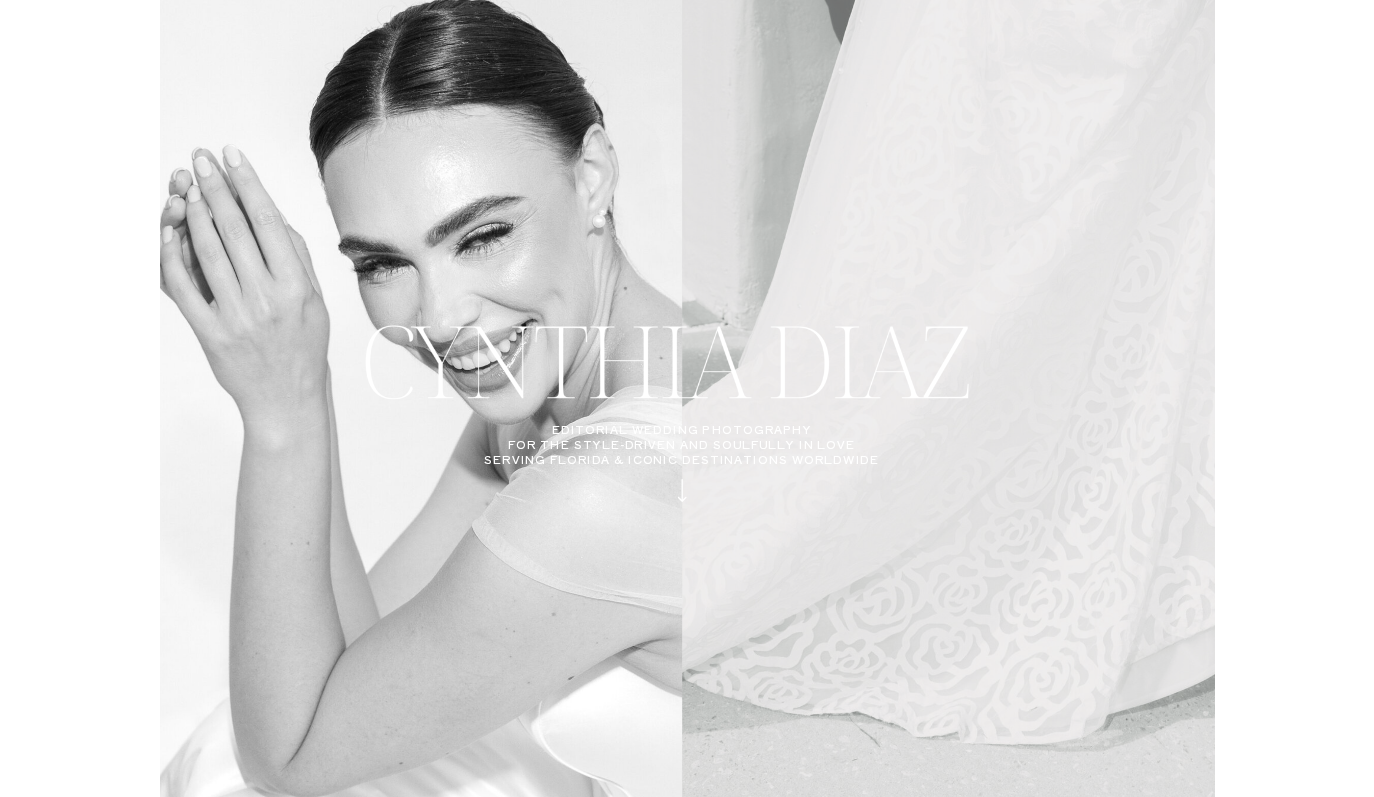 scroll, scrollTop: 30, scrollLeft: 0, axis: vertical 